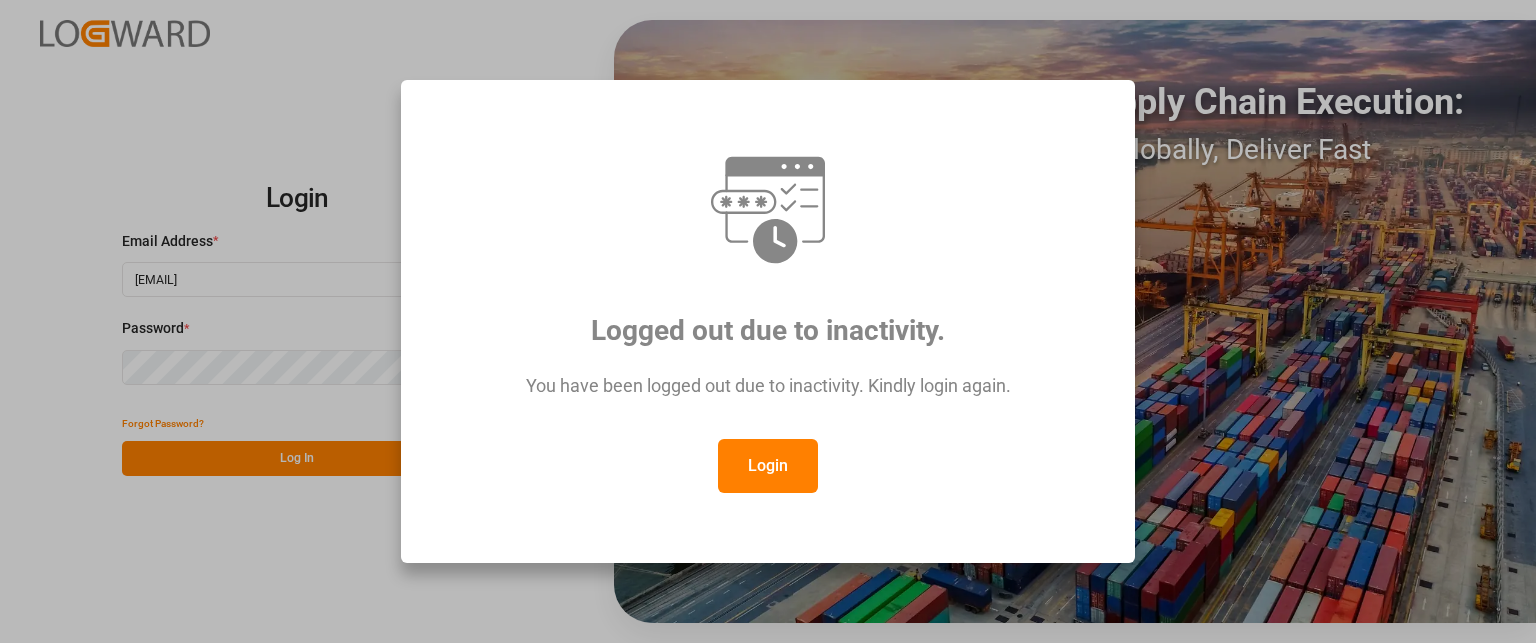 scroll, scrollTop: 0, scrollLeft: 0, axis: both 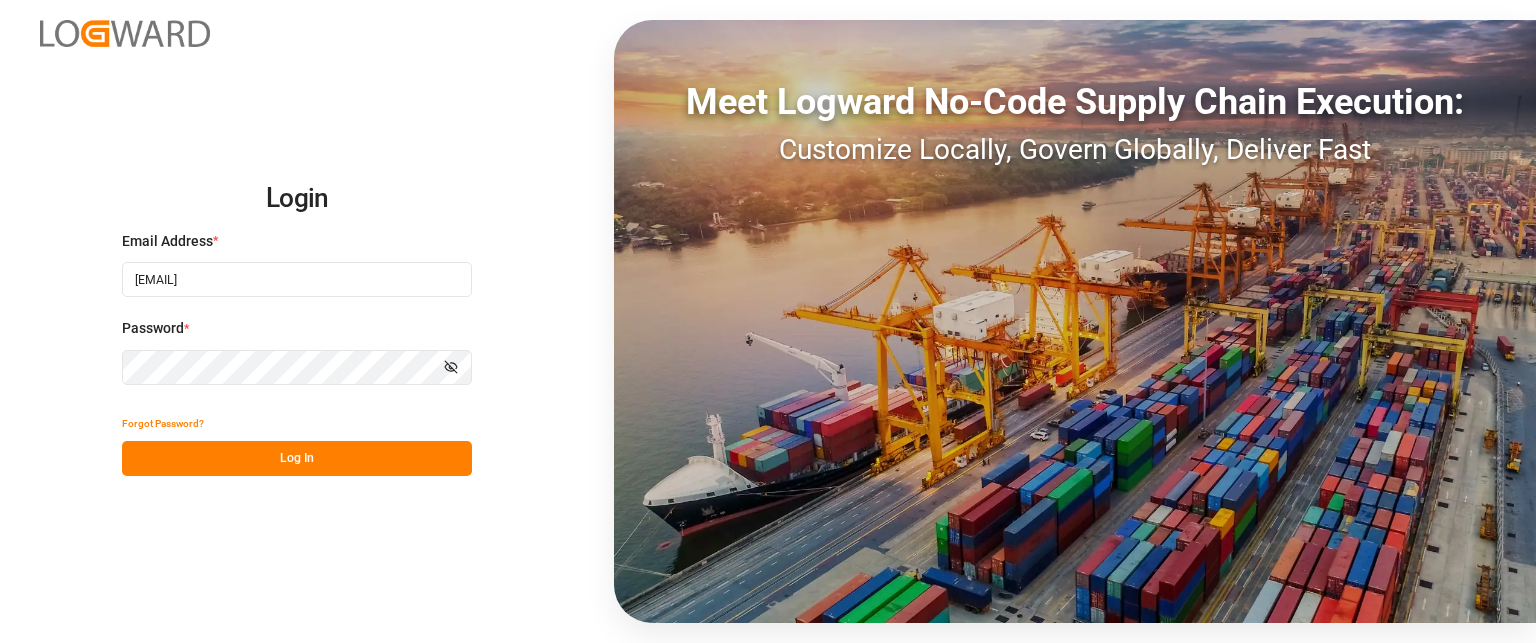 click on "Log In" at bounding box center (297, 458) 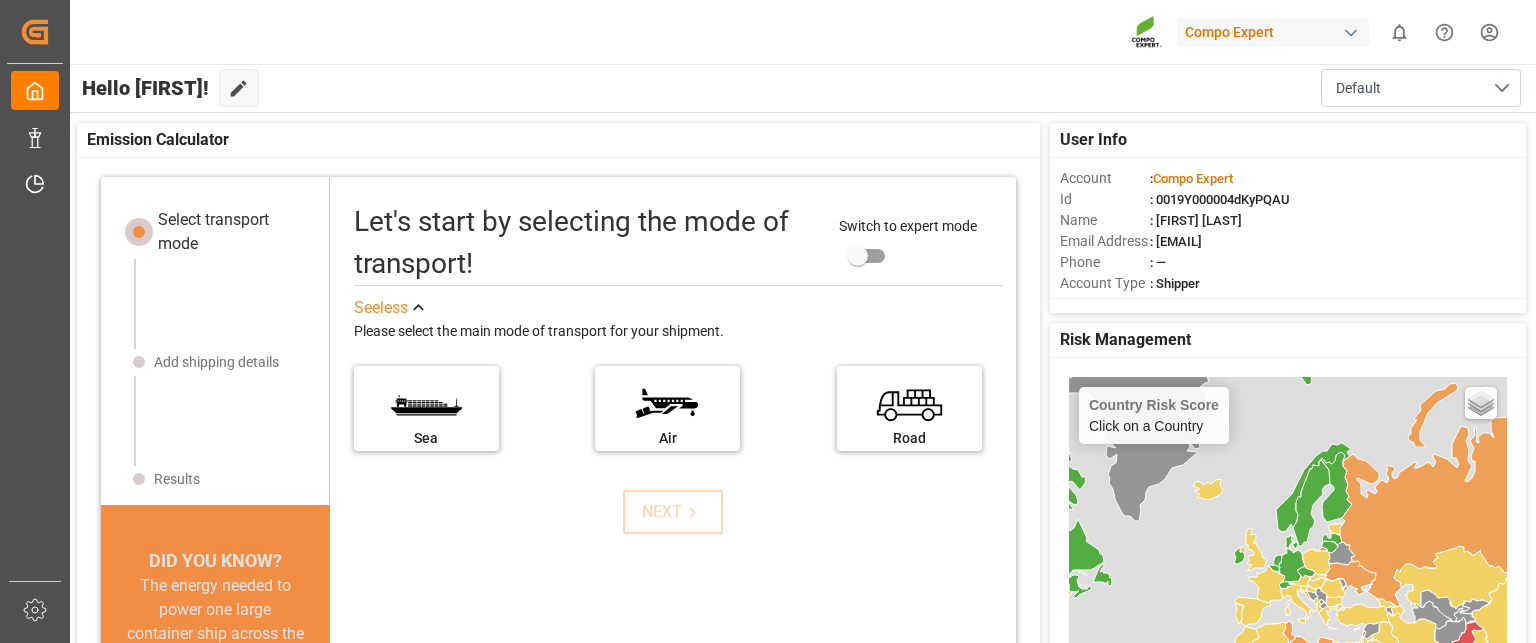 click at bounding box center [1079, 32] 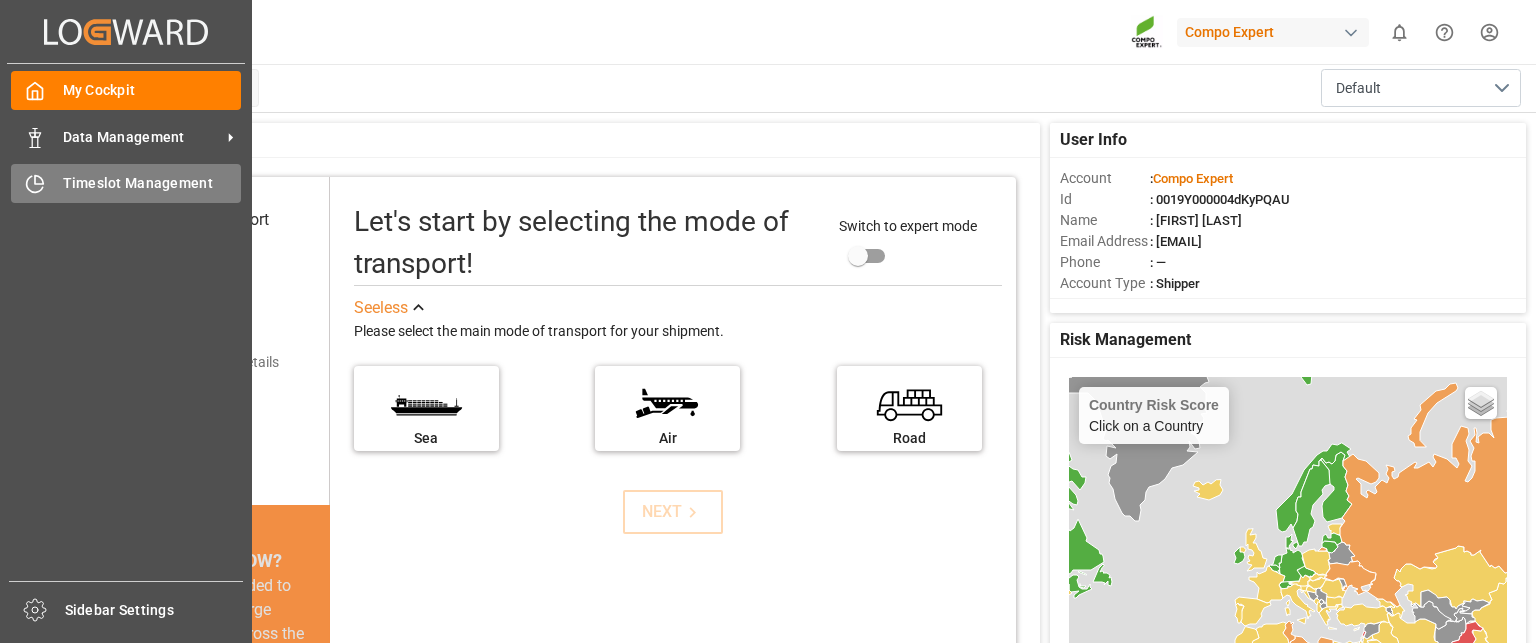 click on "Timeslot Management" at bounding box center (152, 183) 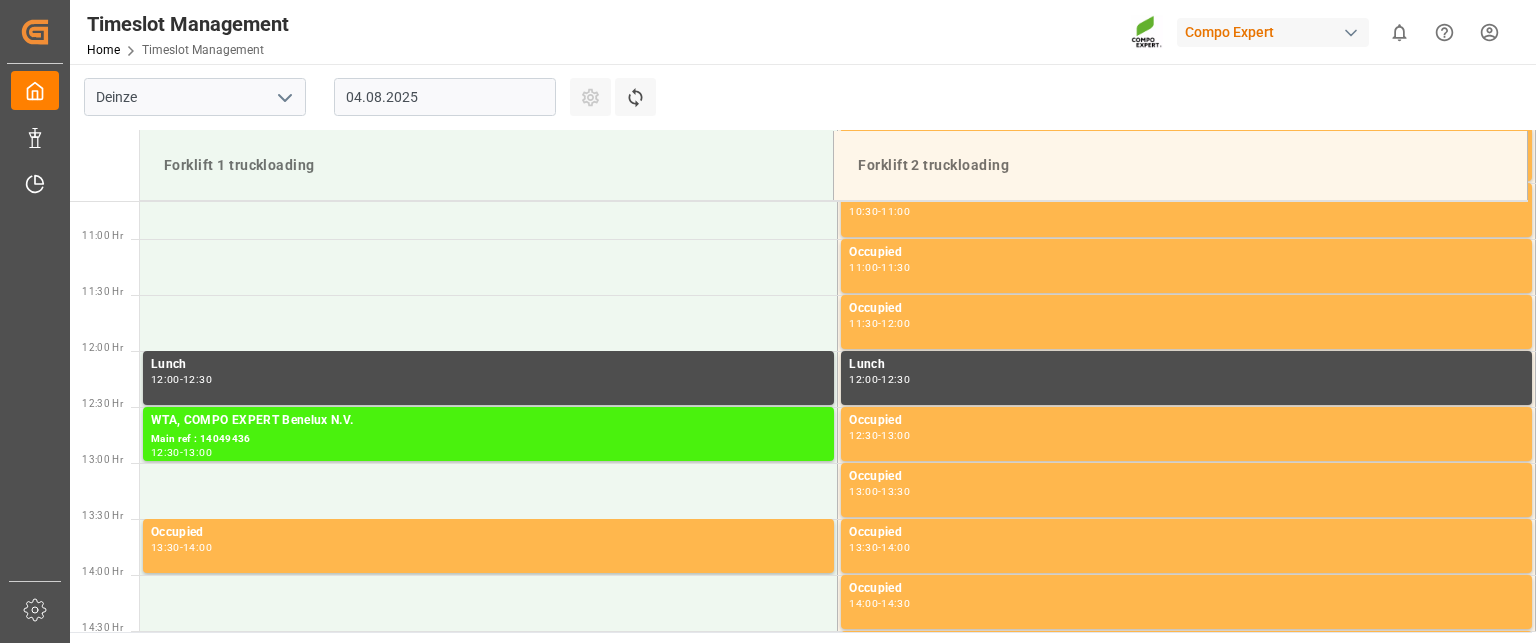 scroll, scrollTop: 1555, scrollLeft: 0, axis: vertical 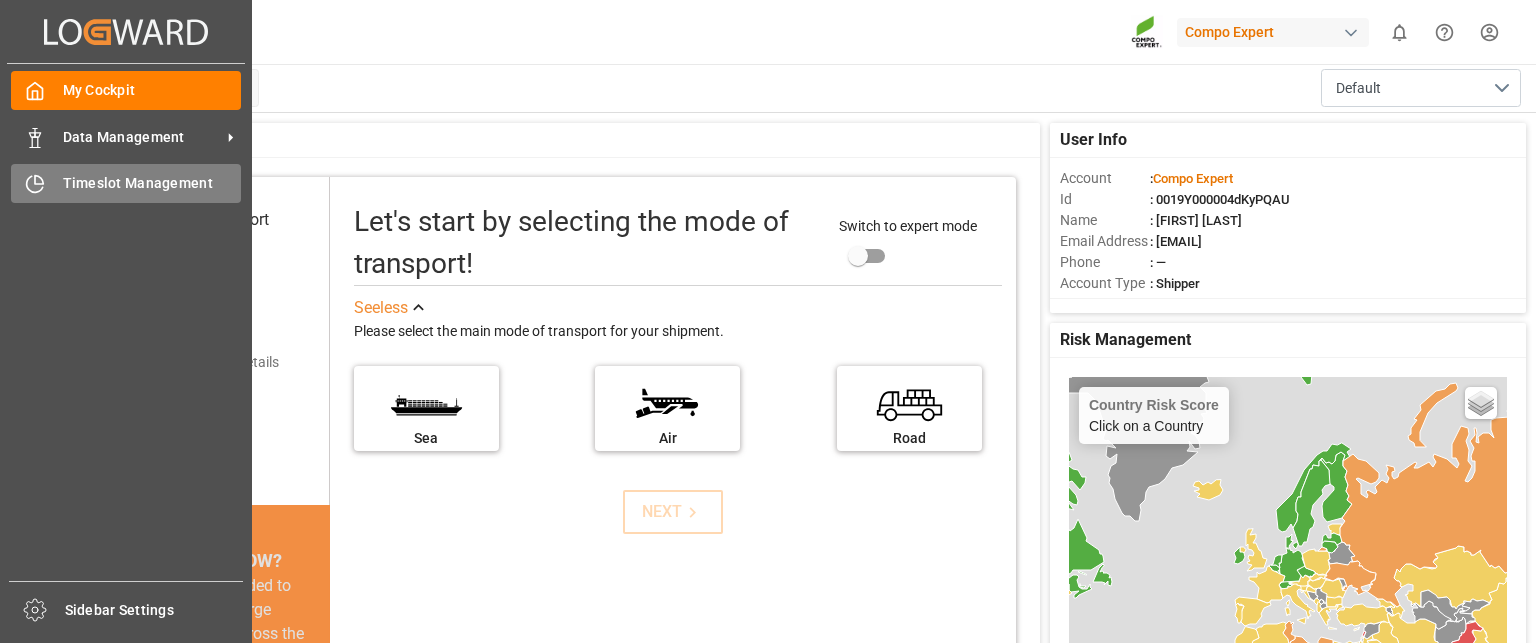 click on "Timeslot Management Timeslot Management" at bounding box center [126, 183] 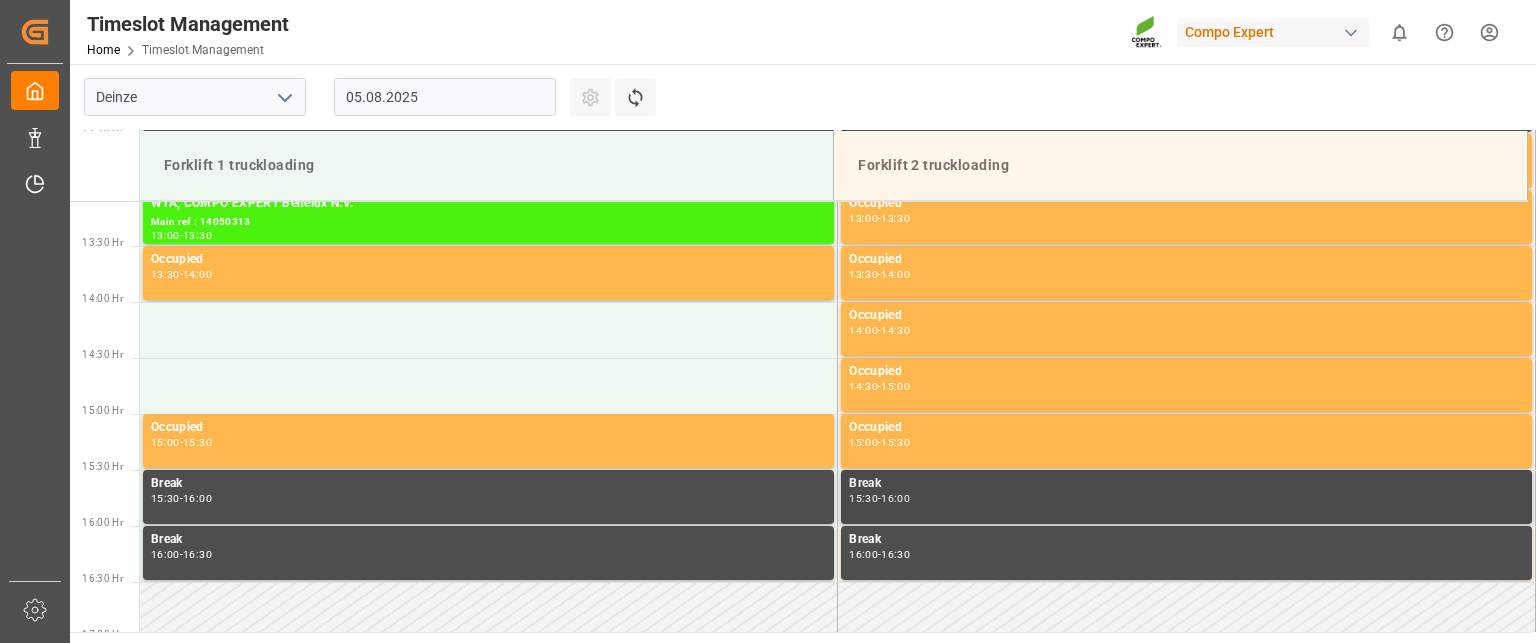 scroll, scrollTop: 1367, scrollLeft: 0, axis: vertical 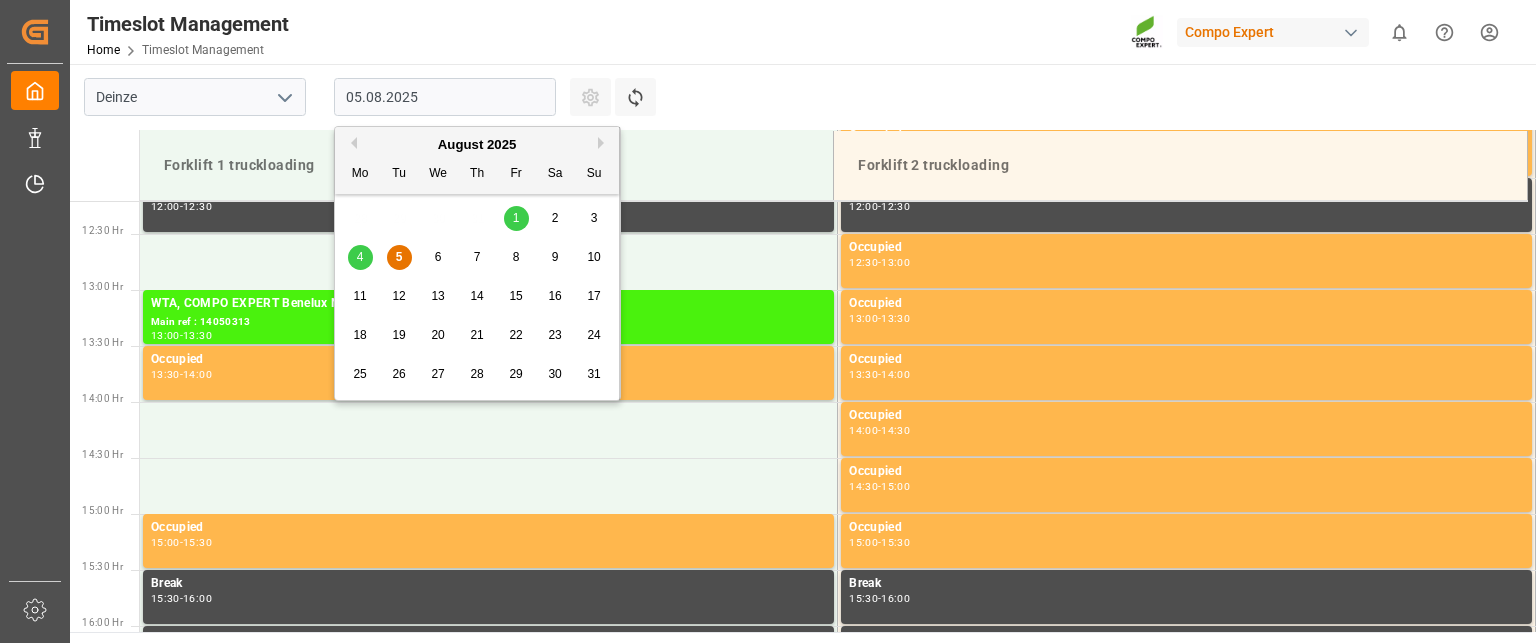 click on "05.08.2025" at bounding box center (445, 97) 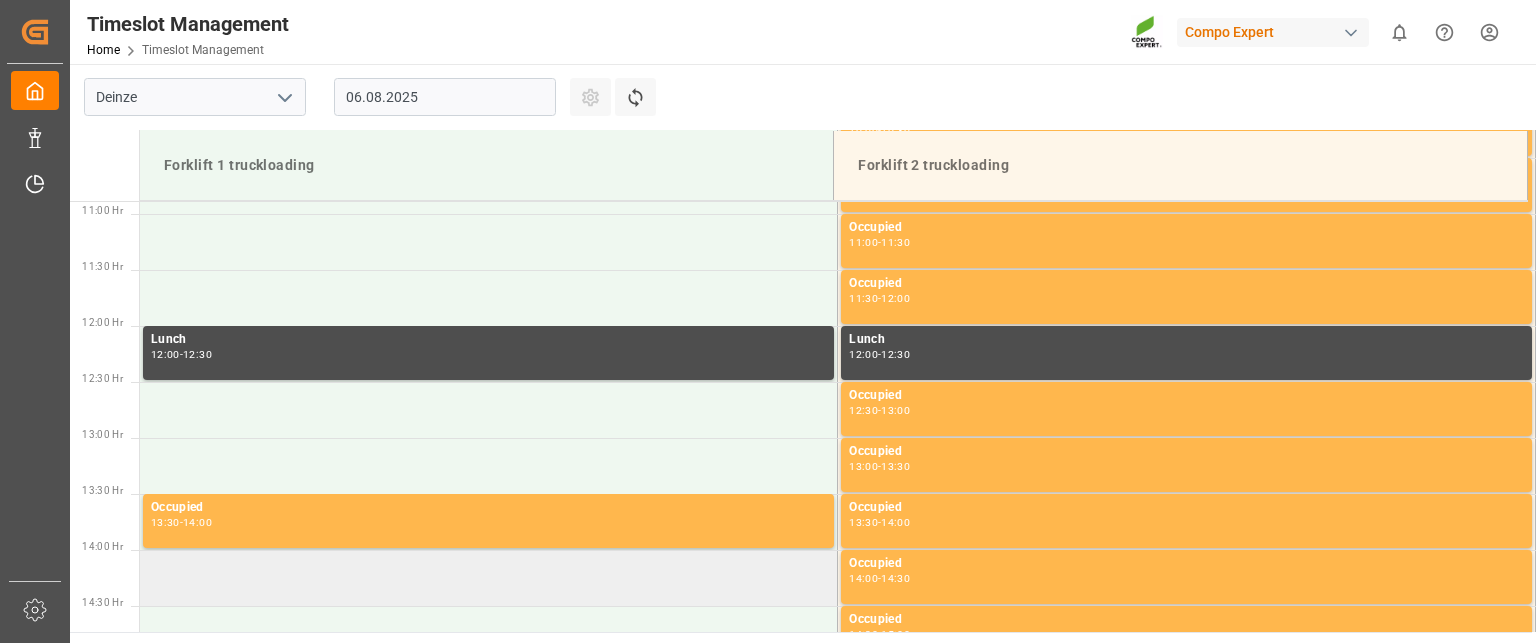 scroll, scrollTop: 1267, scrollLeft: 0, axis: vertical 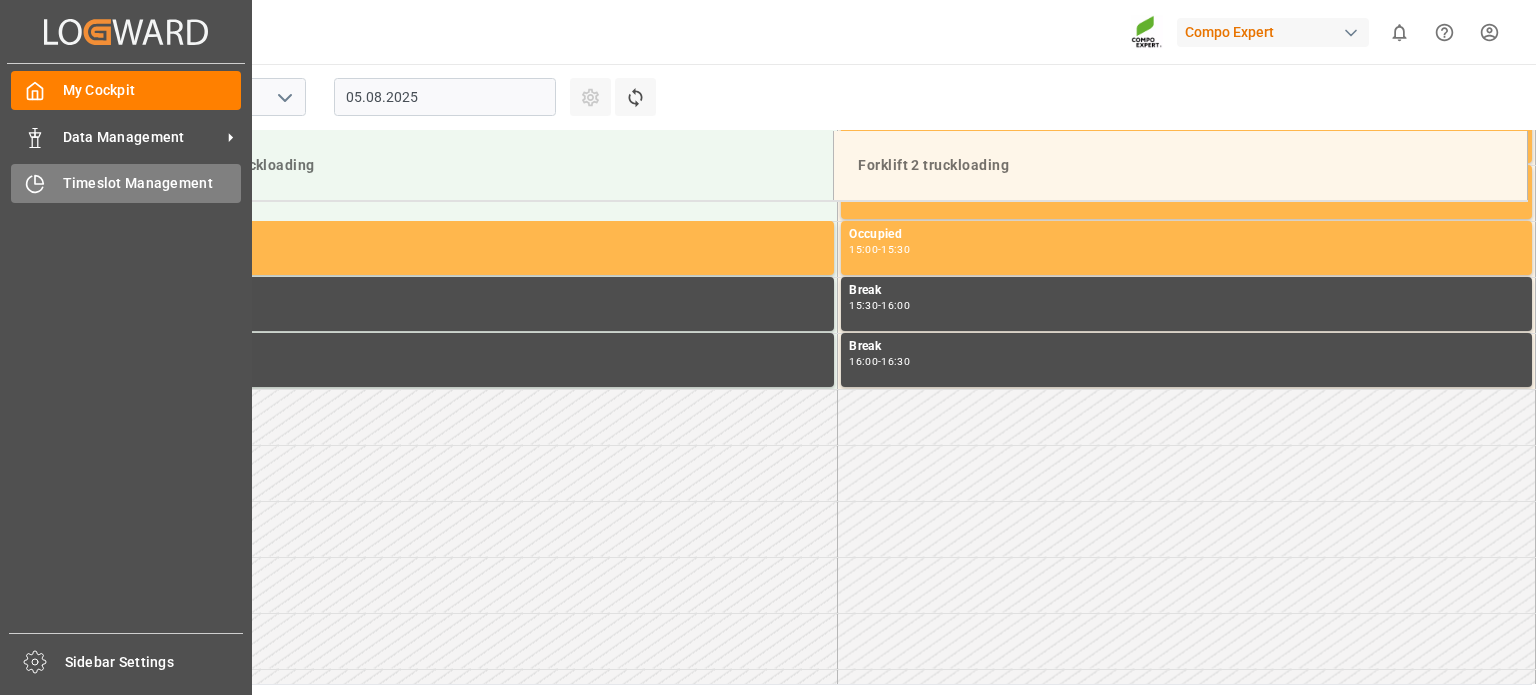 click on "Timeslot Management" at bounding box center [152, 183] 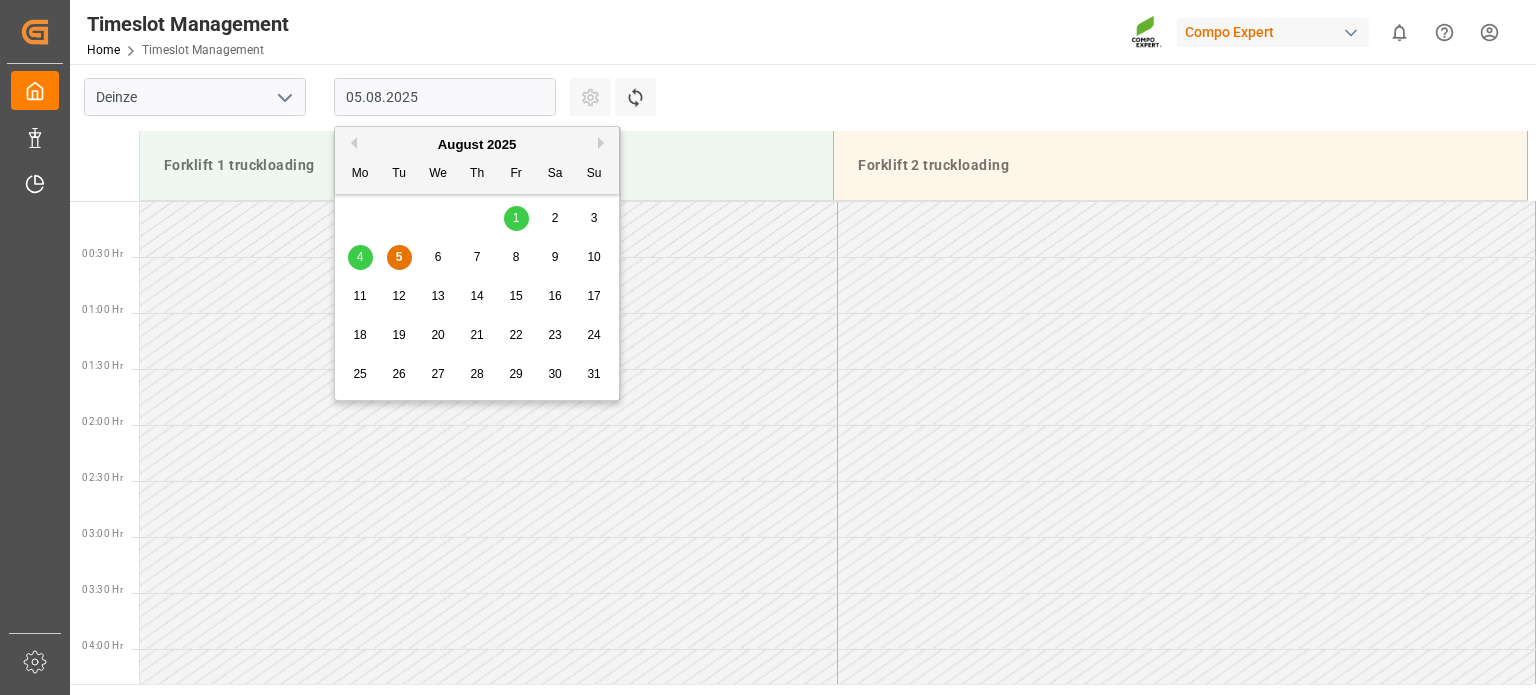 click on "05.08.2025" at bounding box center (445, 97) 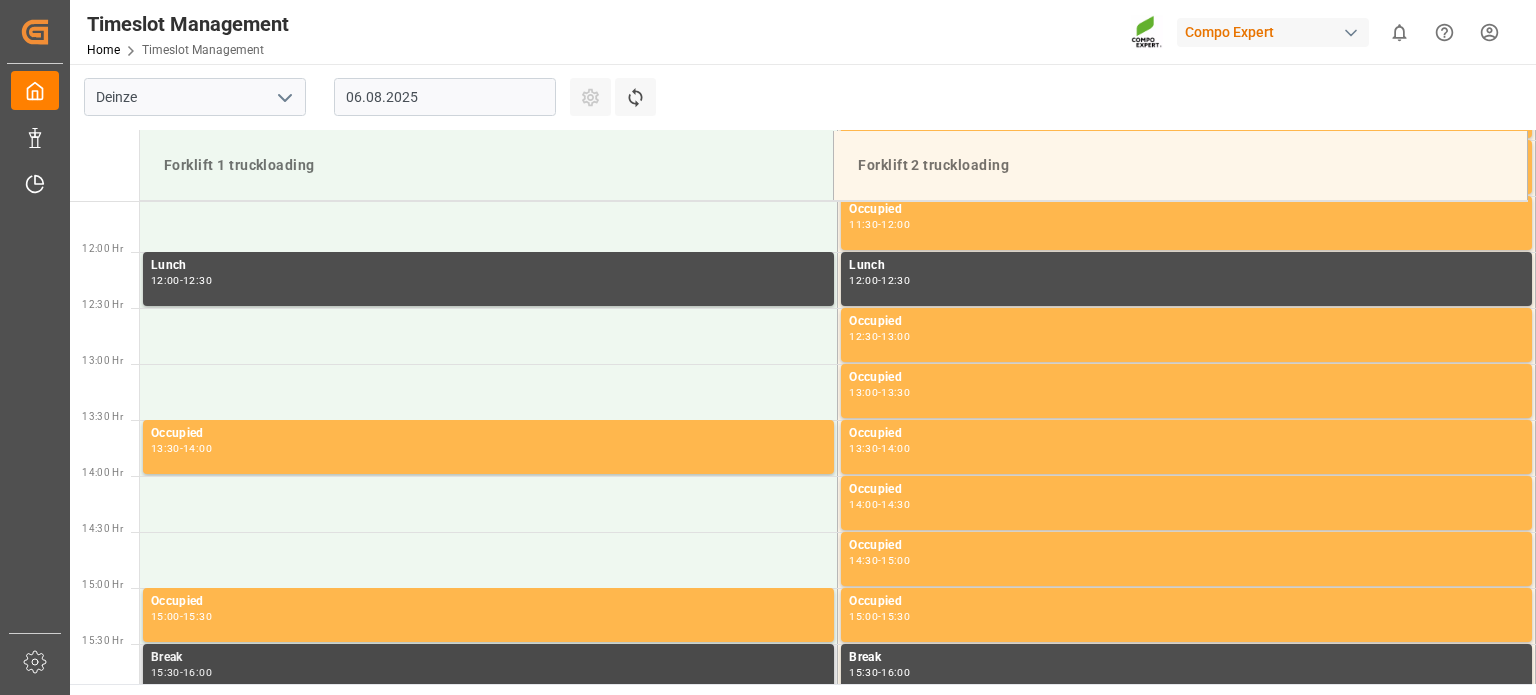 scroll, scrollTop: 1167, scrollLeft: 0, axis: vertical 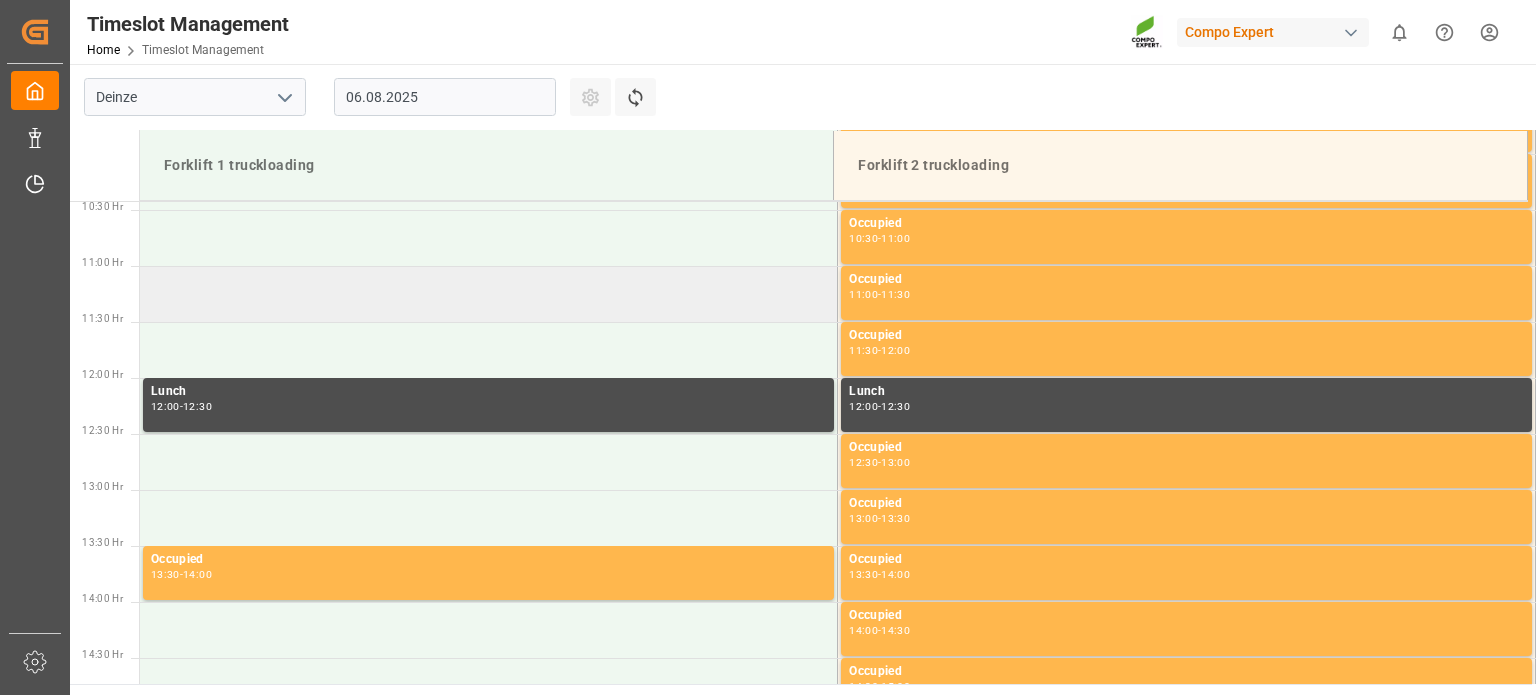 click at bounding box center (489, 294) 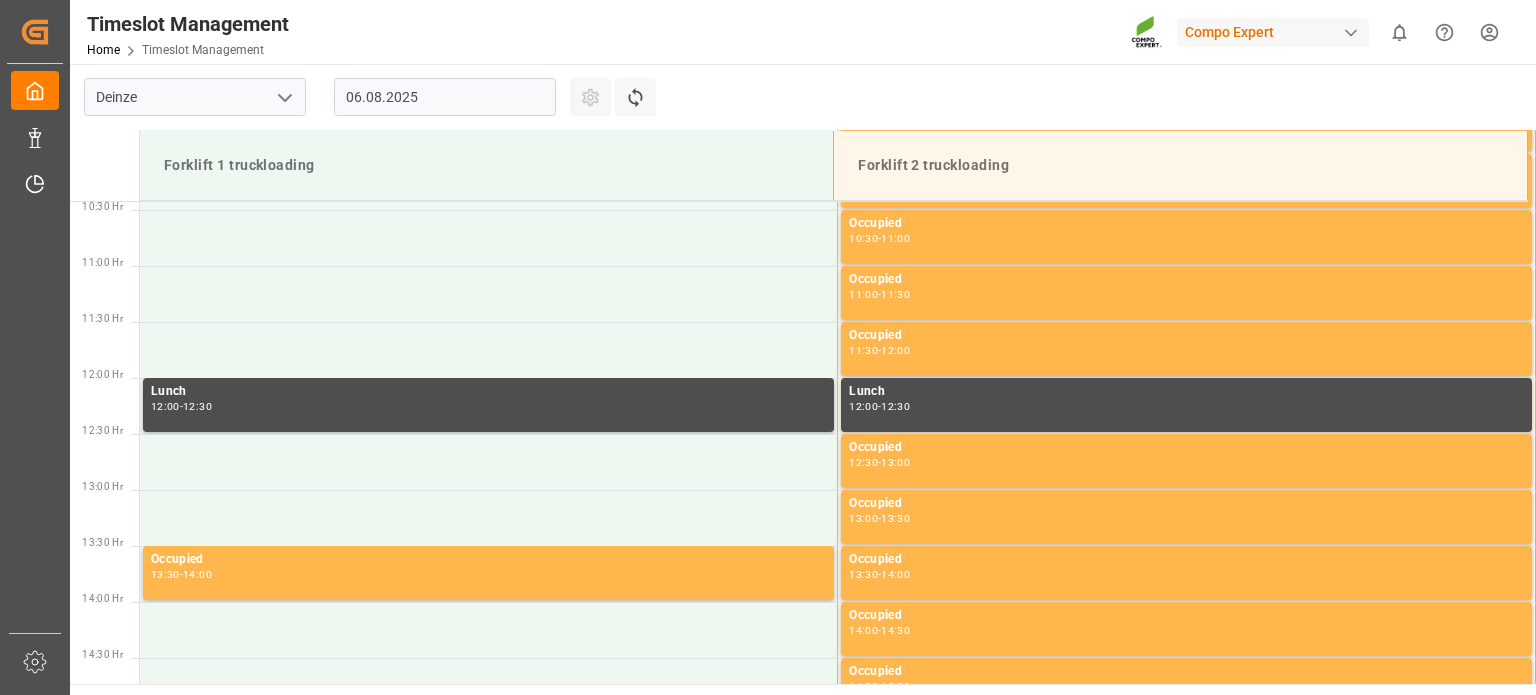 click at bounding box center (489, 294) 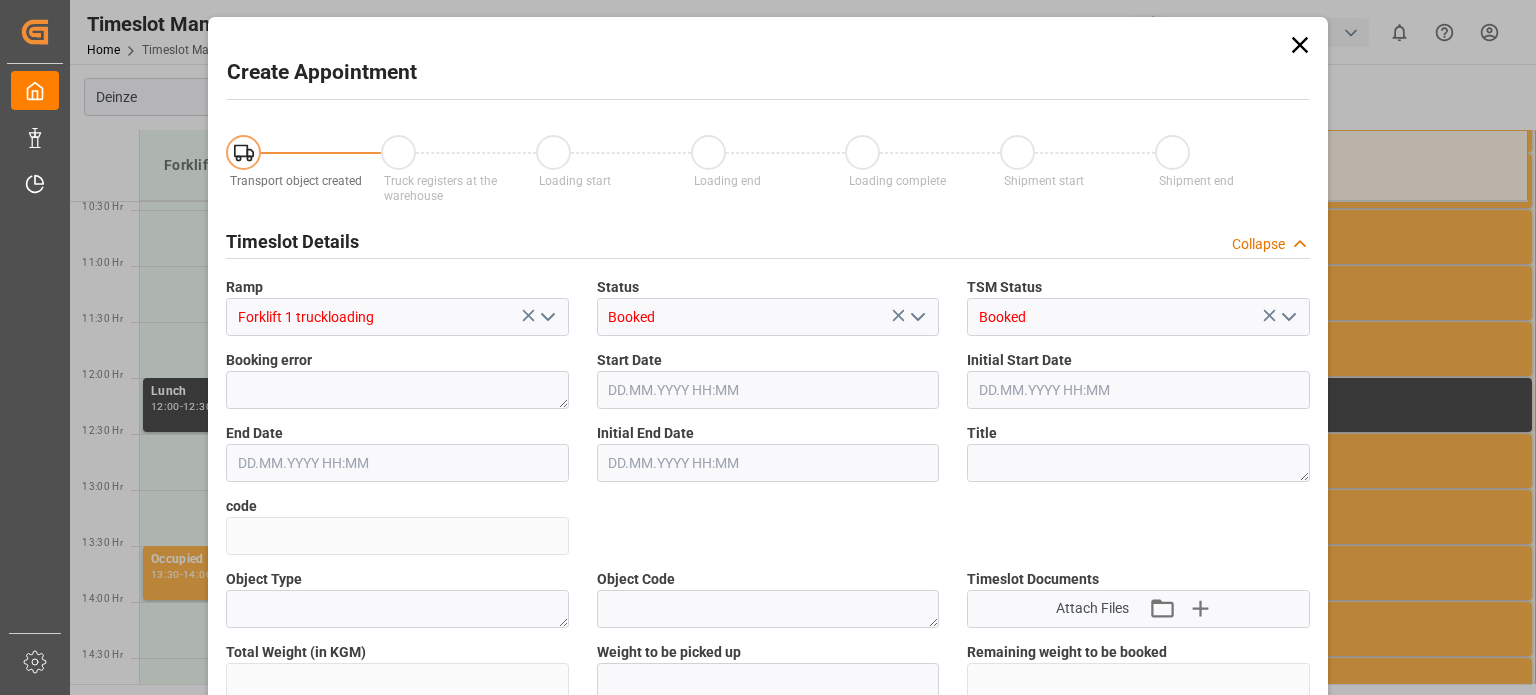 type on "06.08.2025 11:00" 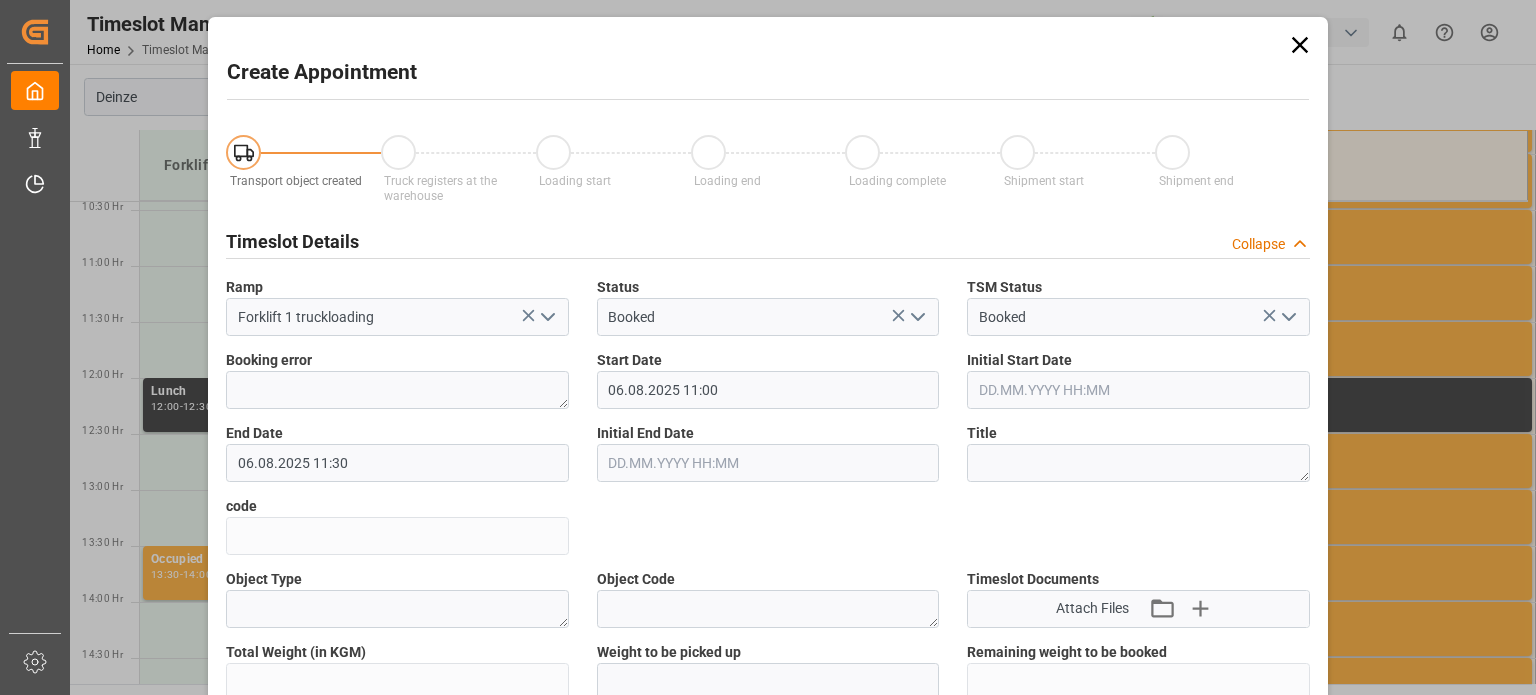 click 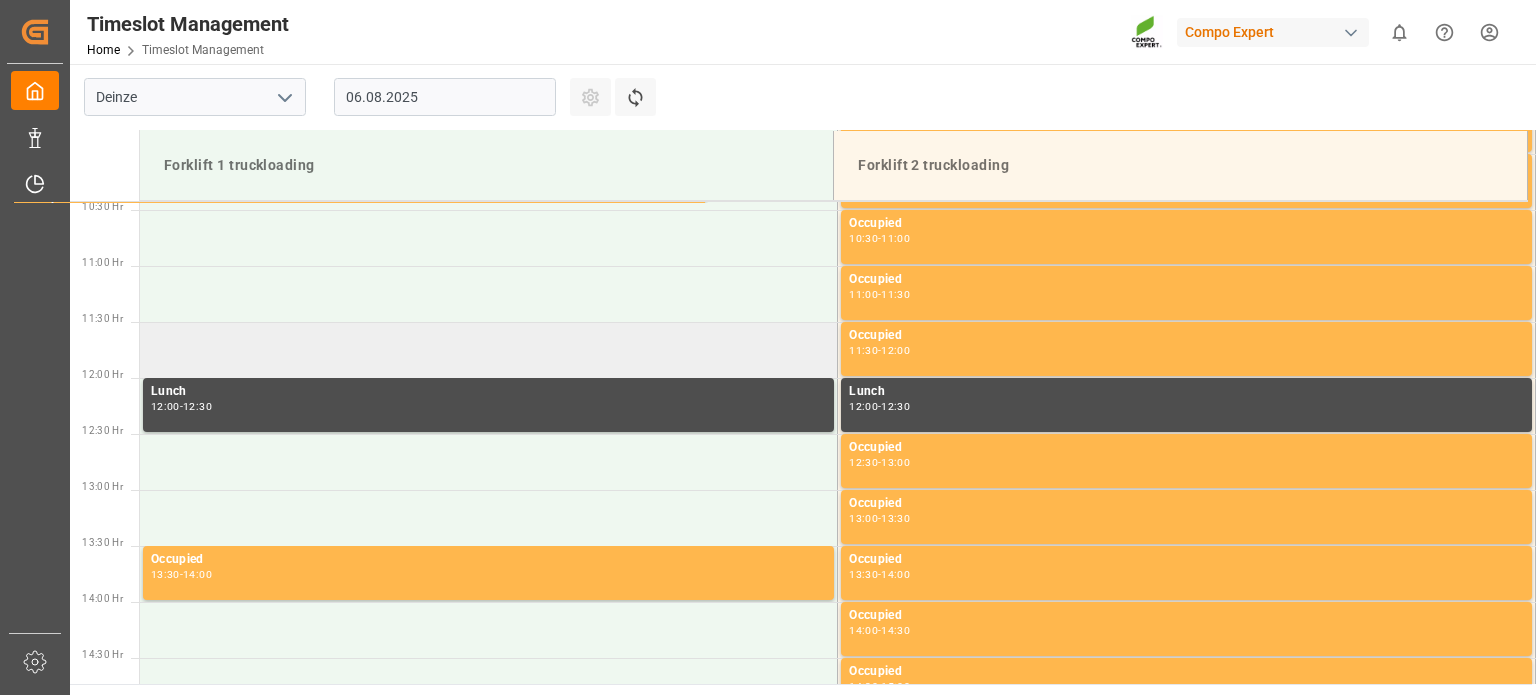 click at bounding box center (489, 350) 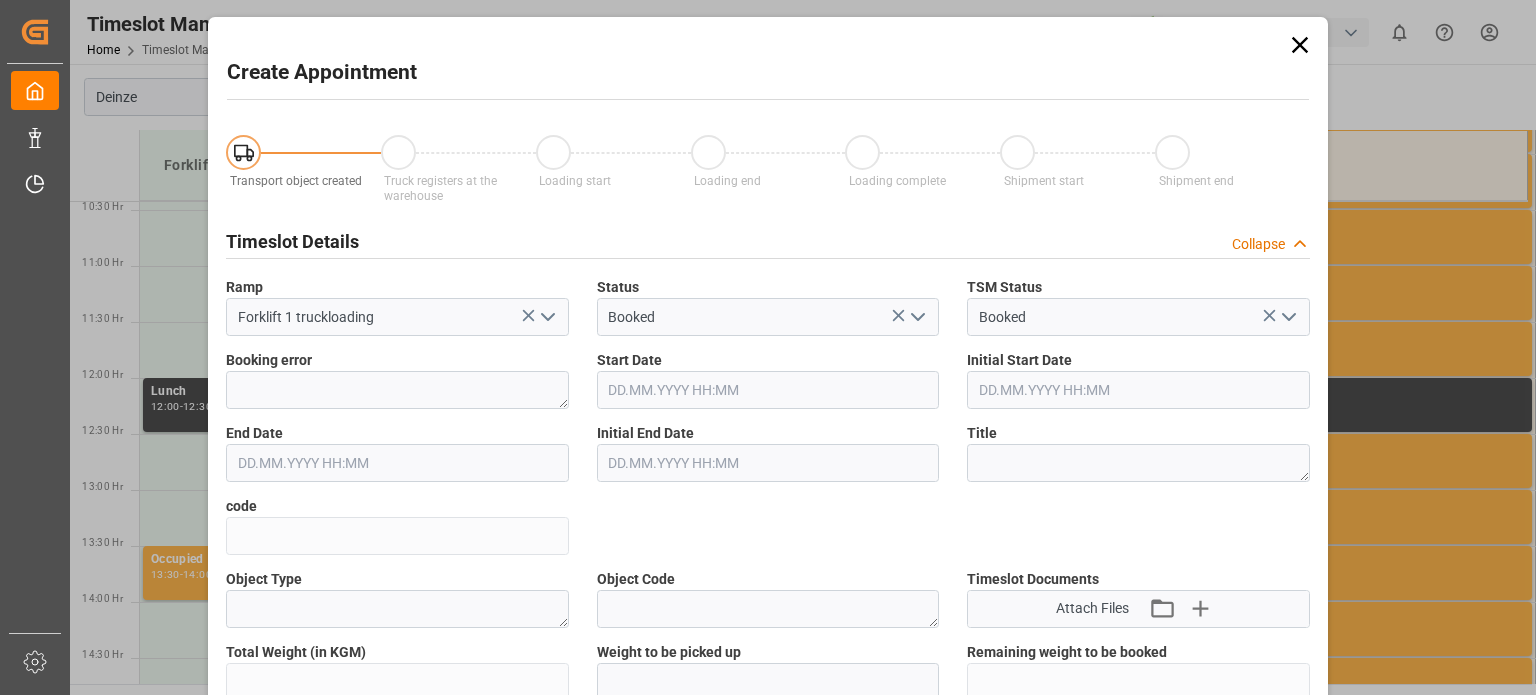 type on "06.08.2025 11:30" 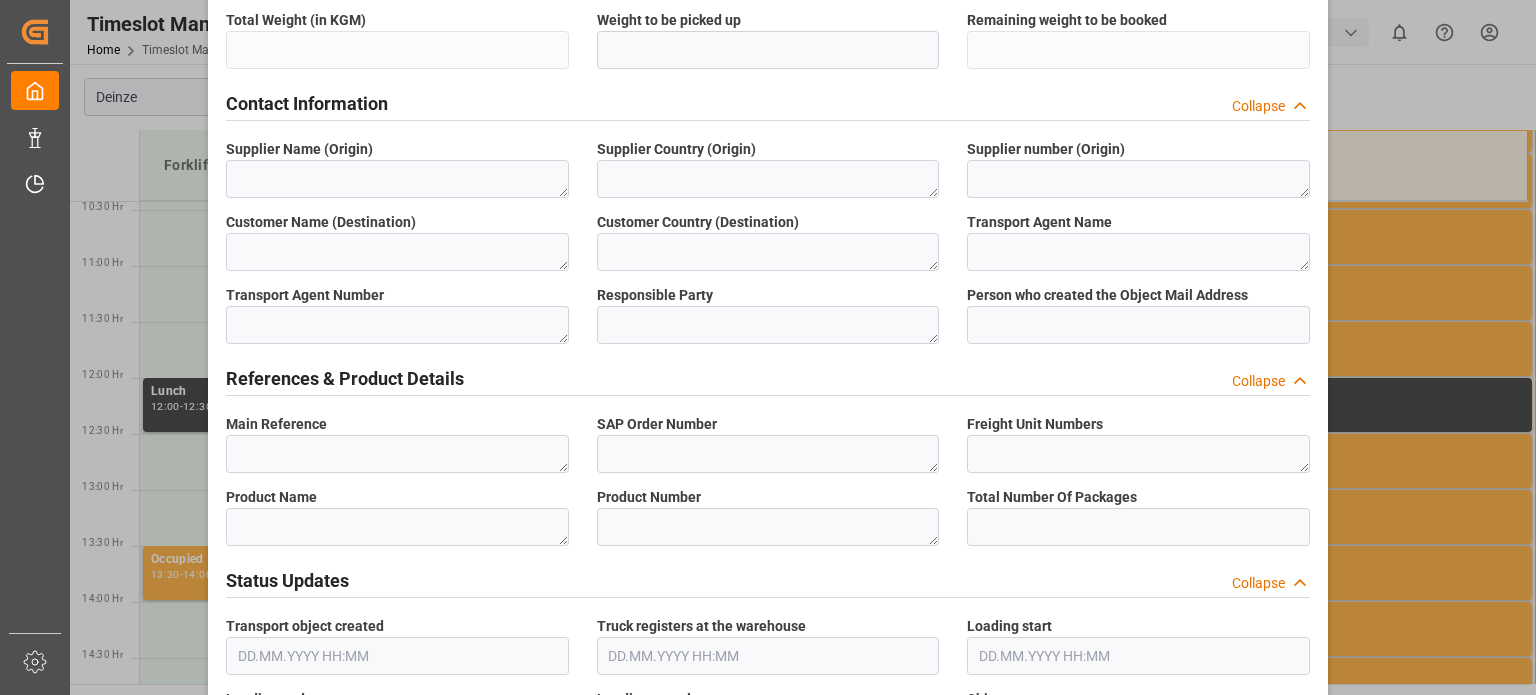 scroll, scrollTop: 600, scrollLeft: 0, axis: vertical 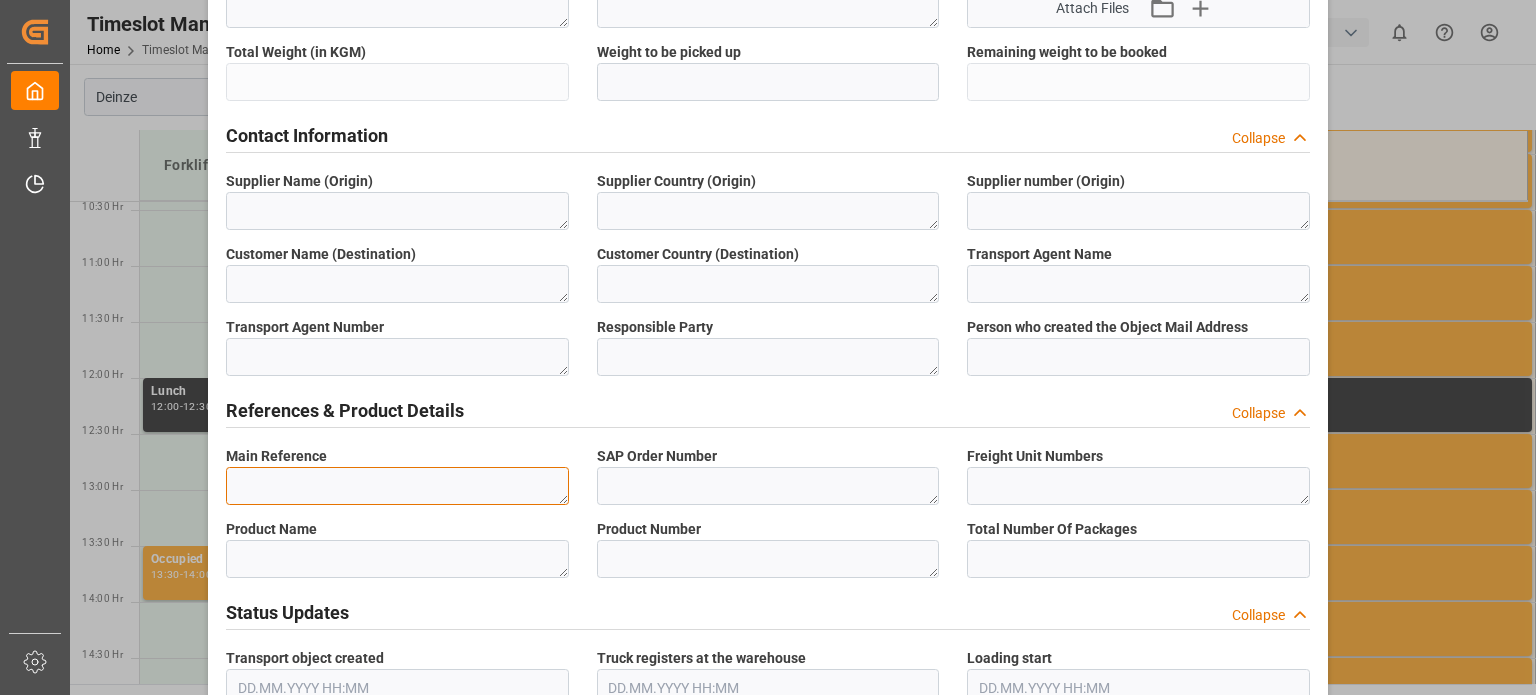 click at bounding box center [397, 486] 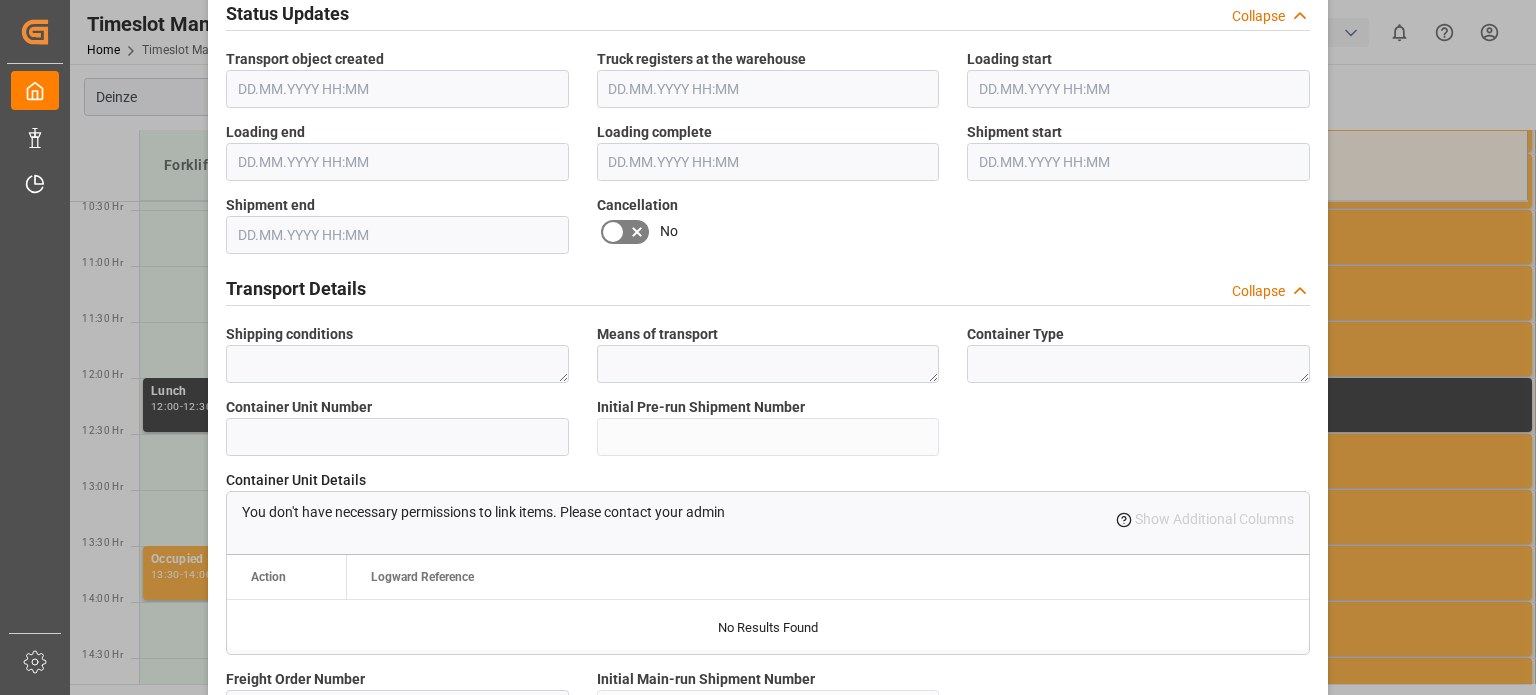 scroll, scrollTop: 1200, scrollLeft: 0, axis: vertical 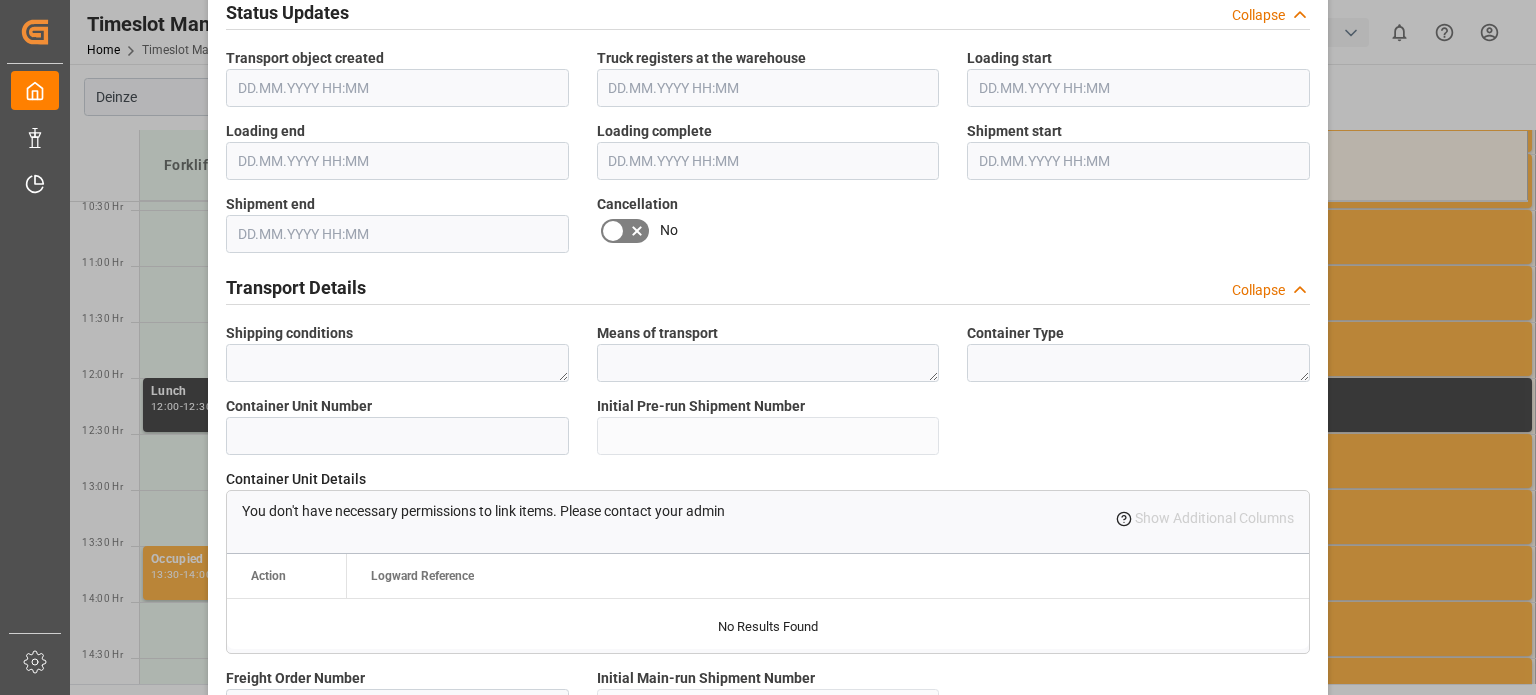 type on "14050387" 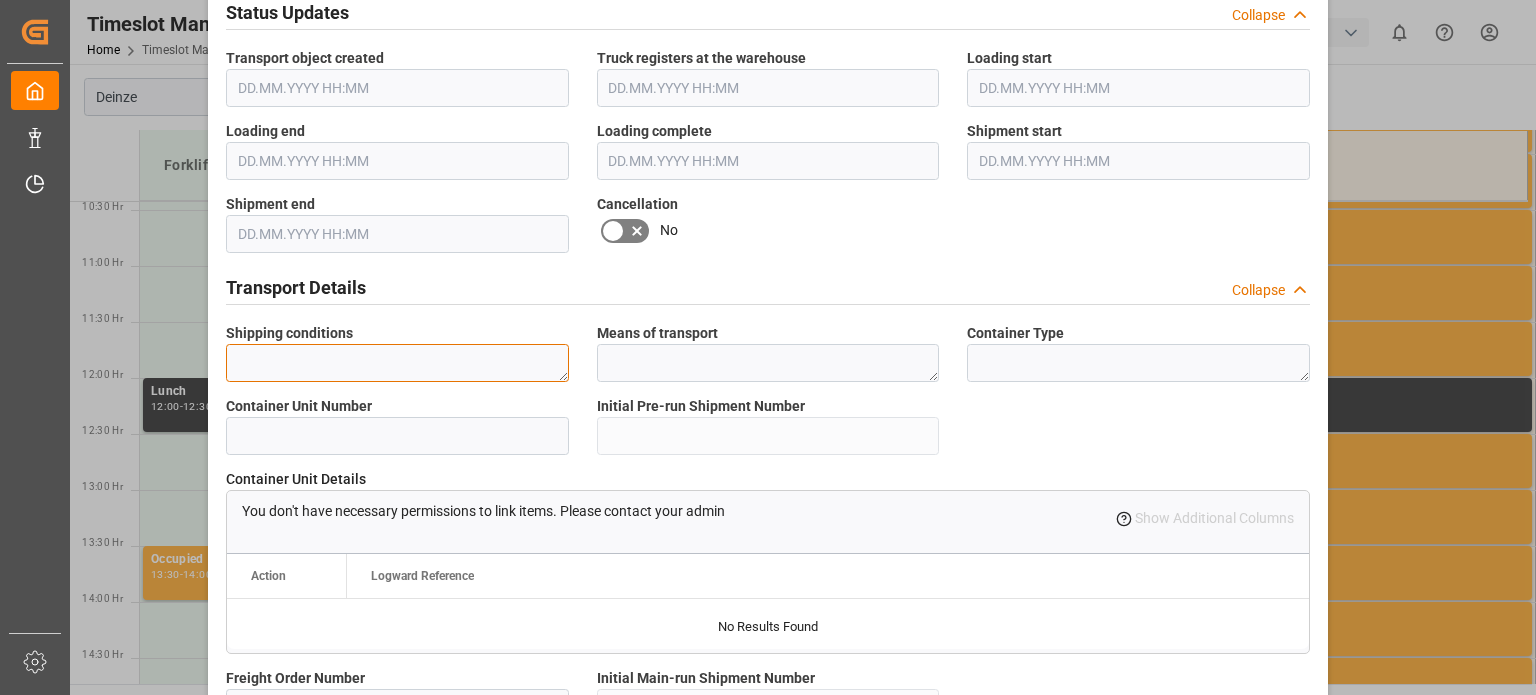 click at bounding box center (397, 363) 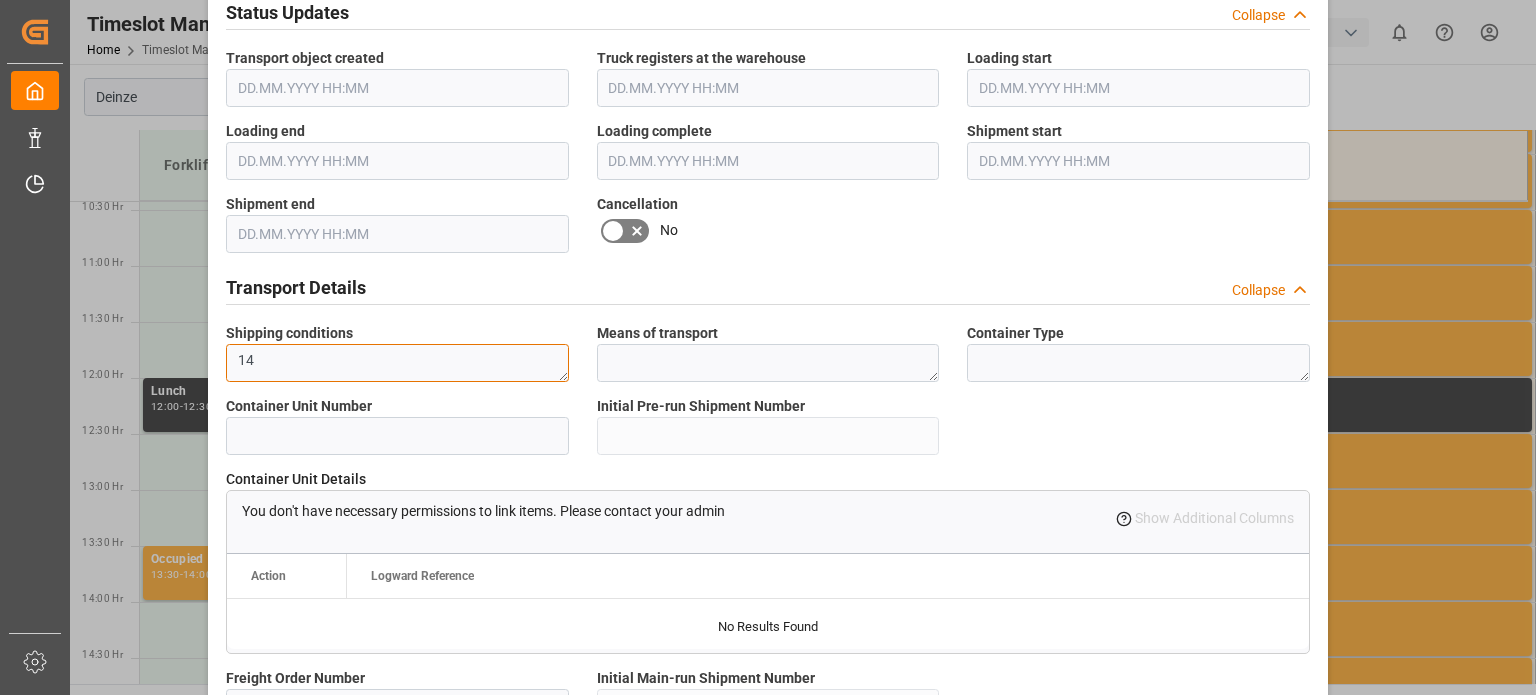 type on "1" 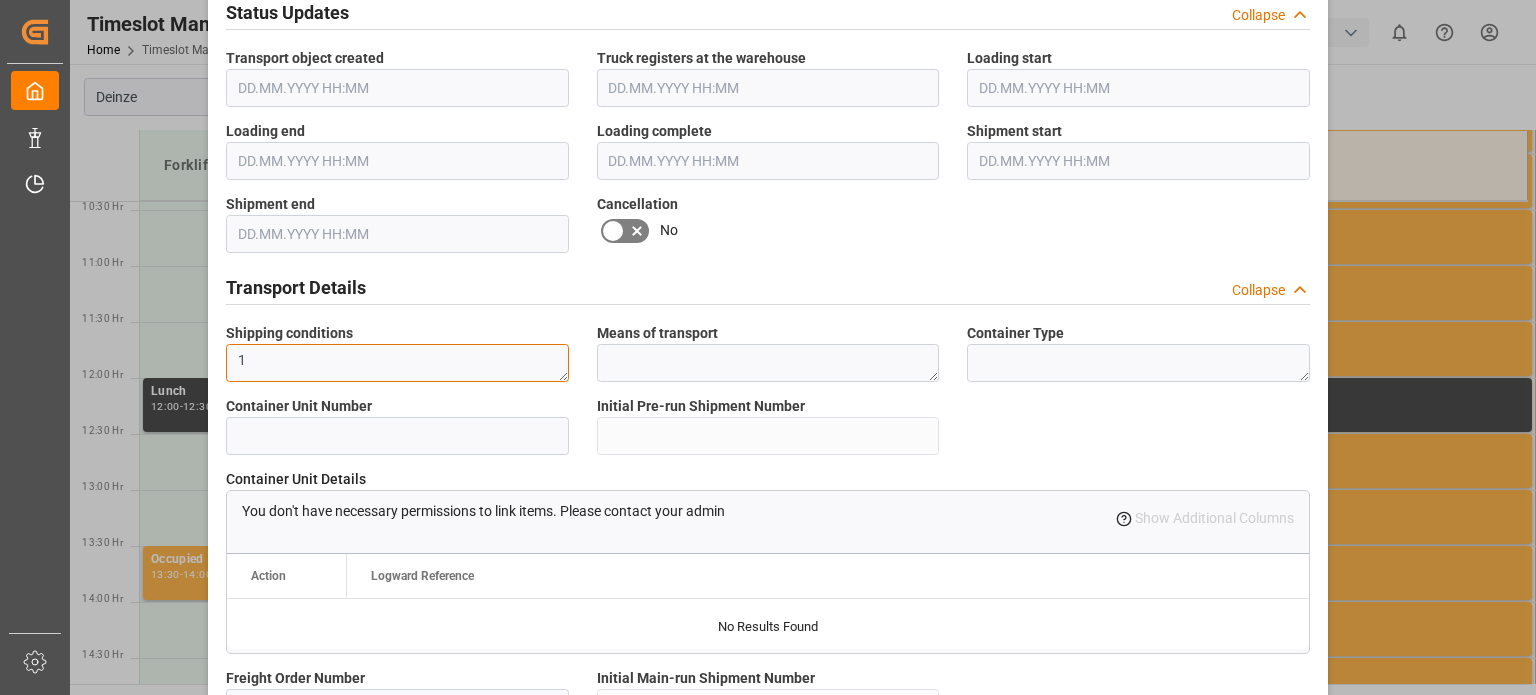 type 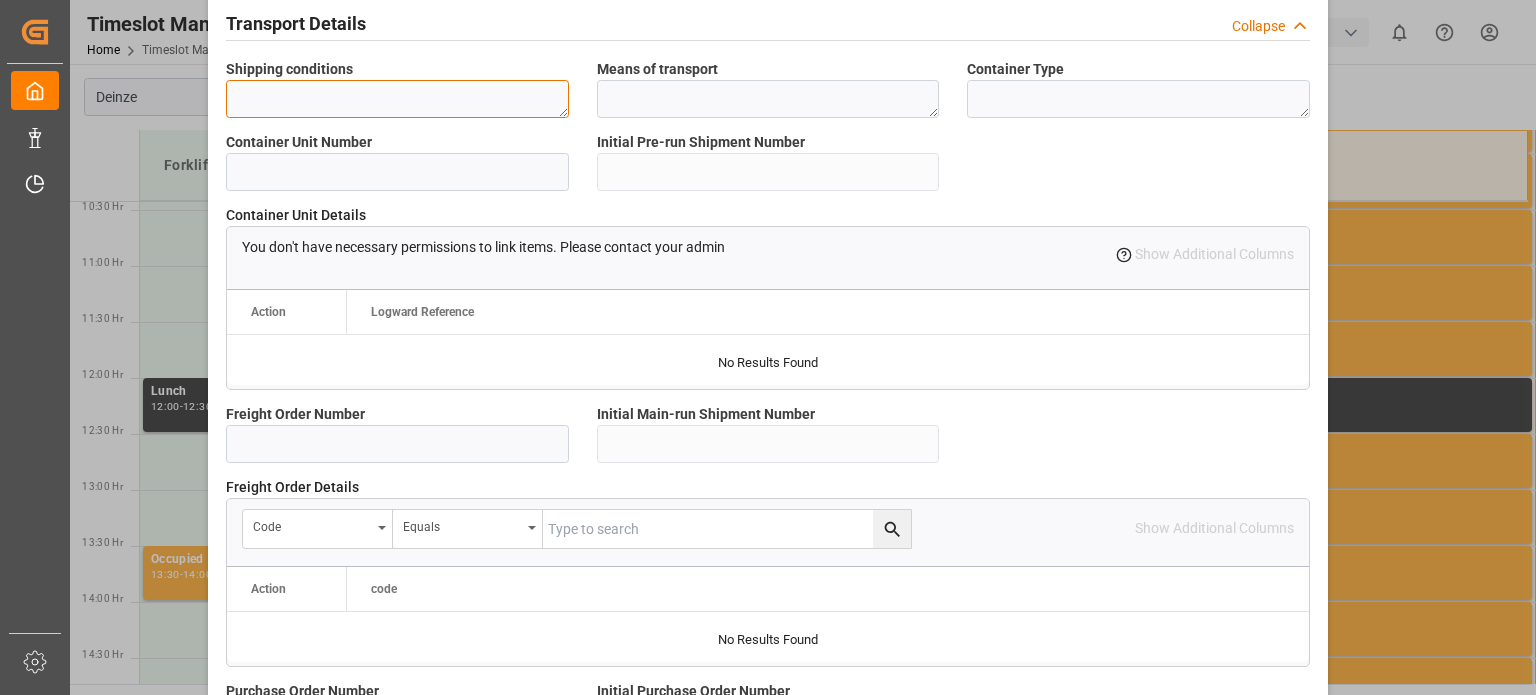 scroll, scrollTop: 1500, scrollLeft: 0, axis: vertical 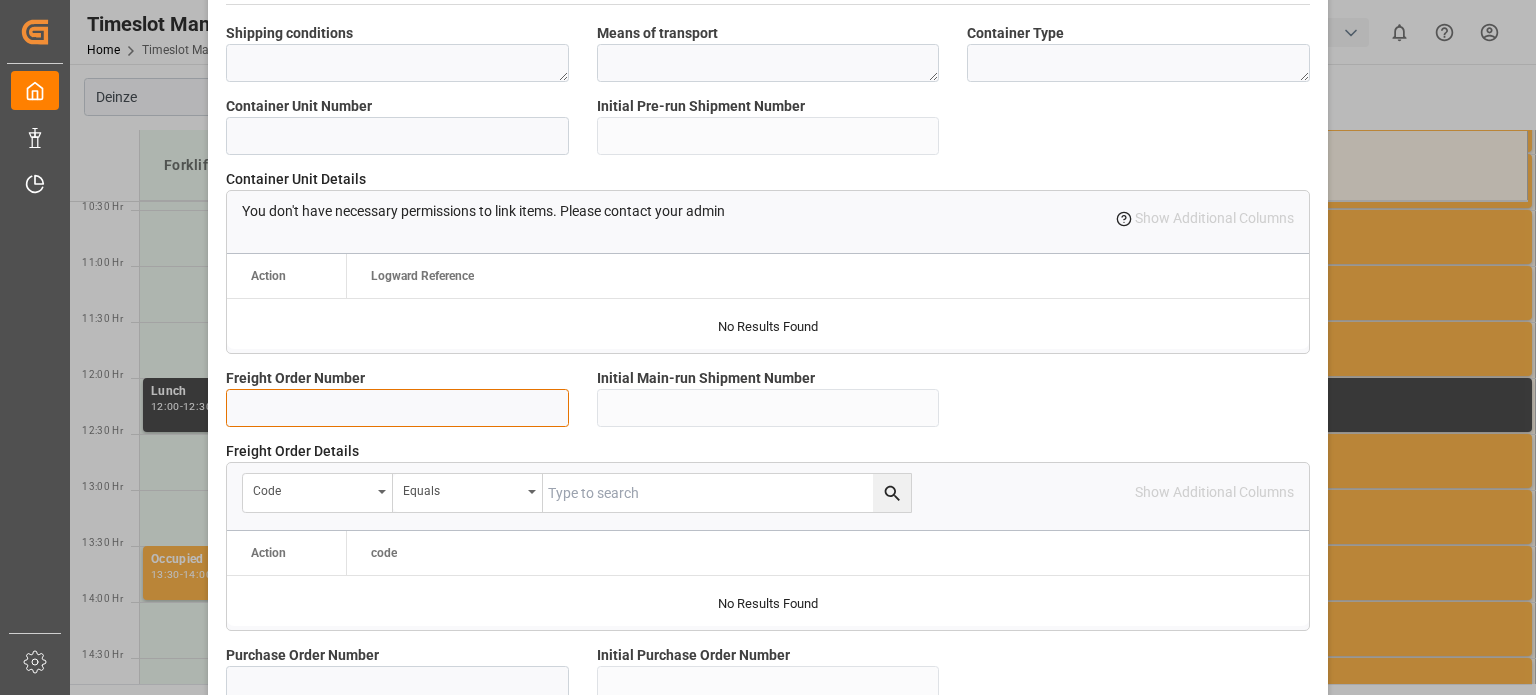 click at bounding box center (397, 408) 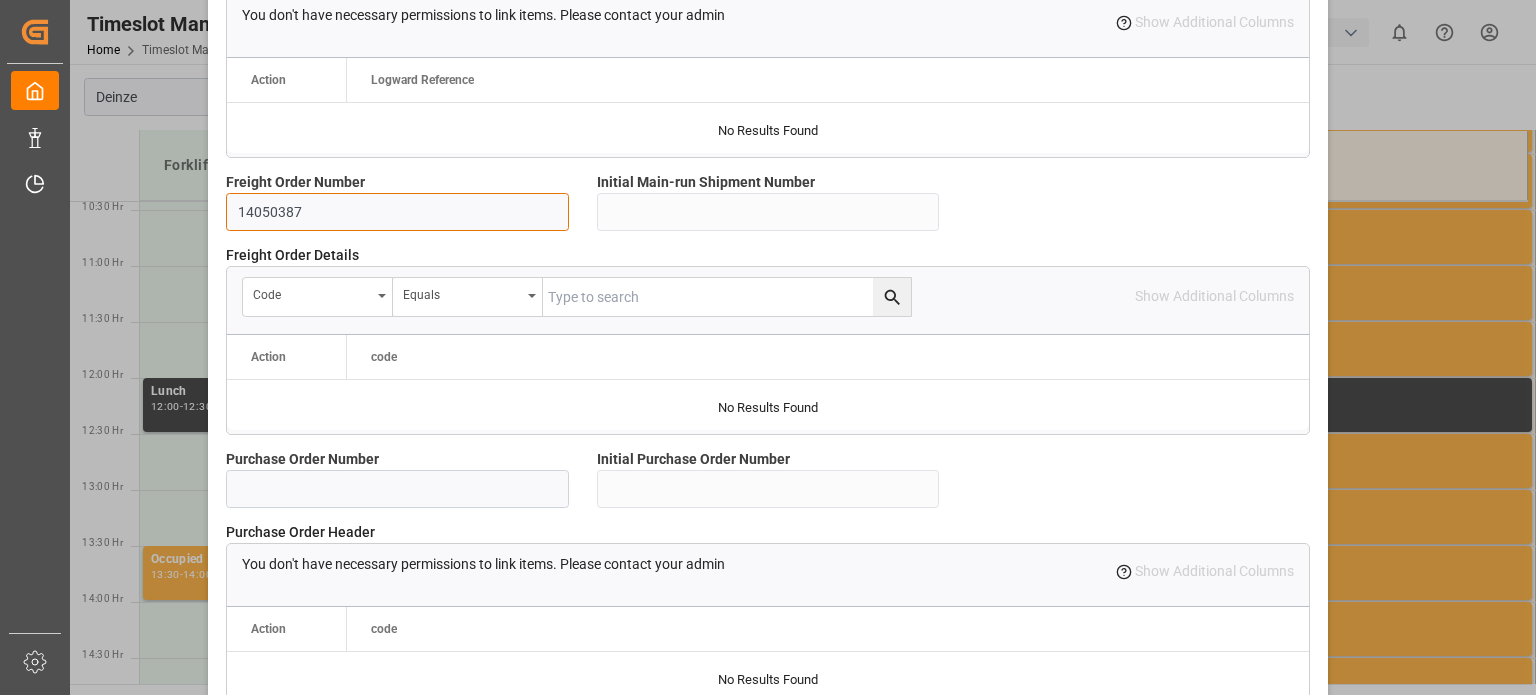 scroll, scrollTop: 1700, scrollLeft: 0, axis: vertical 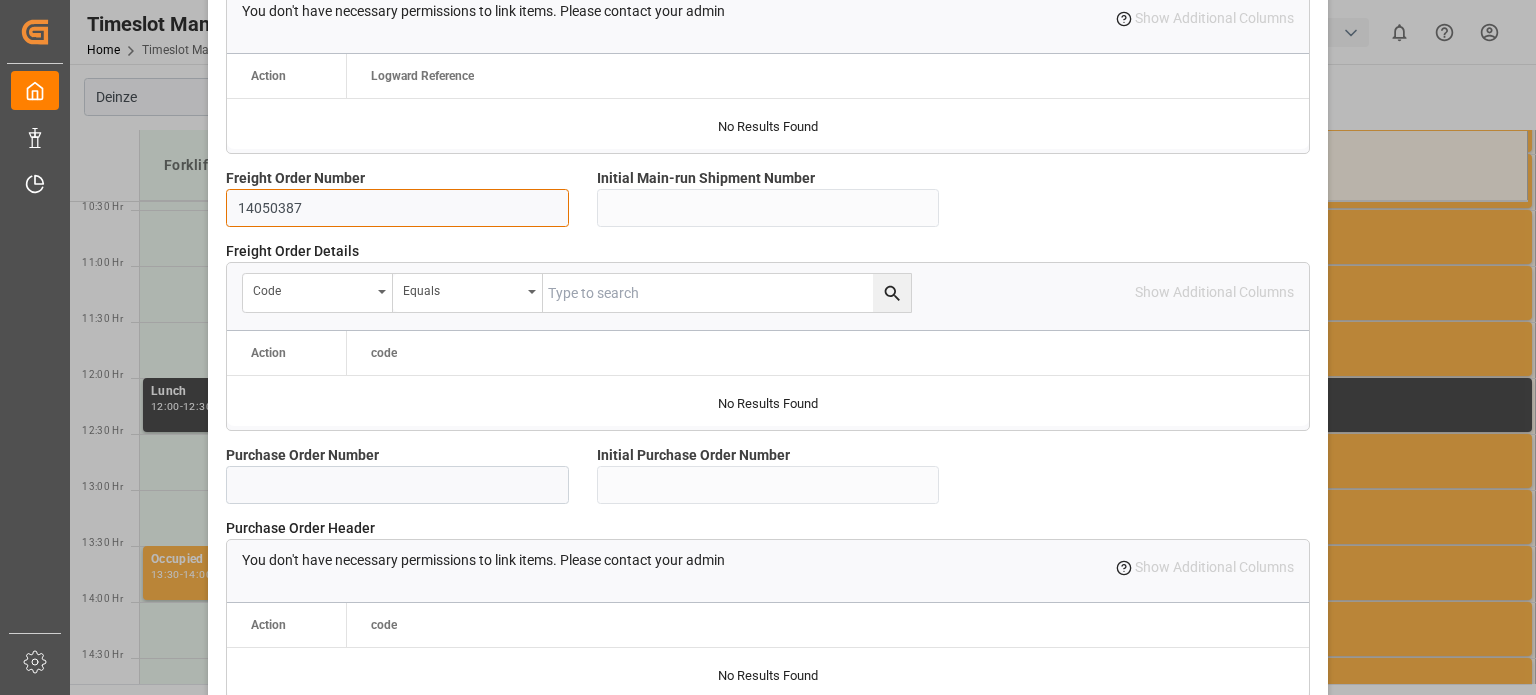 type on "14050387" 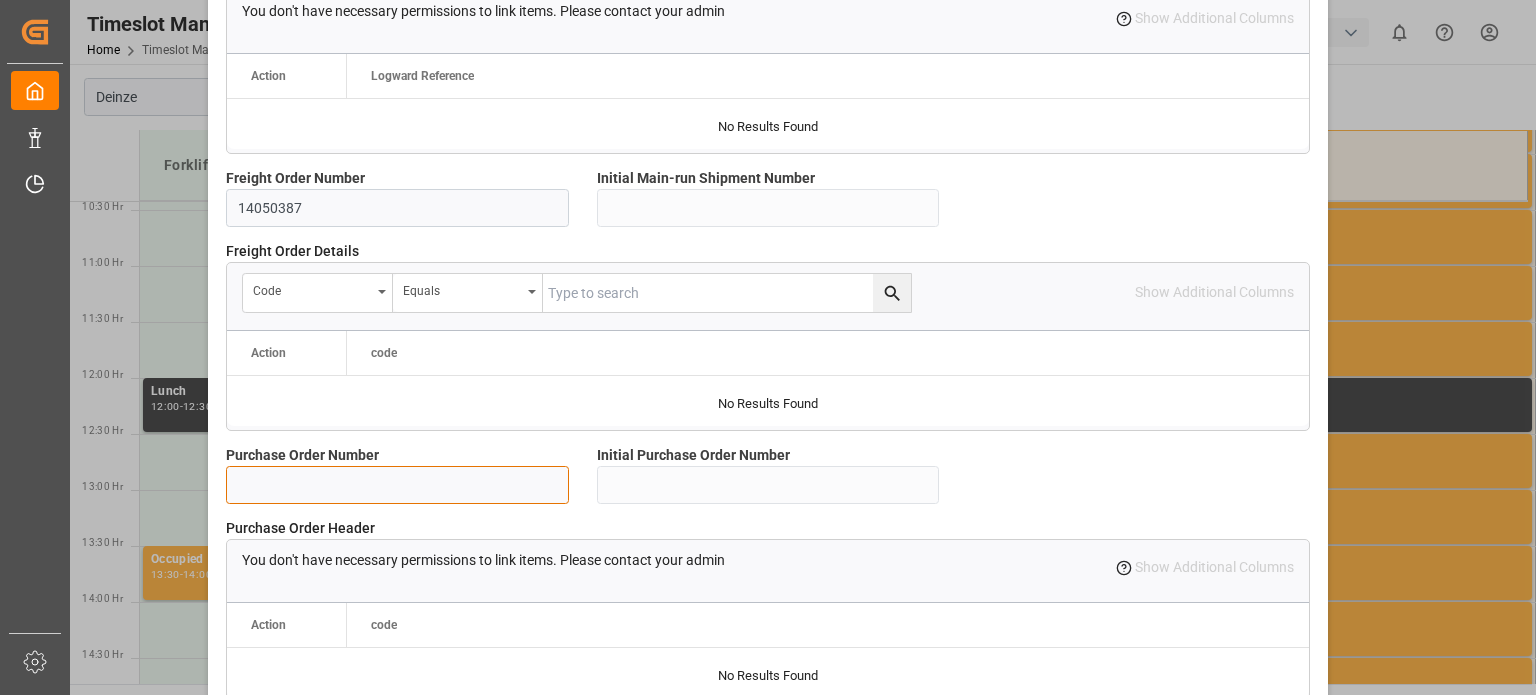 click at bounding box center [397, 485] 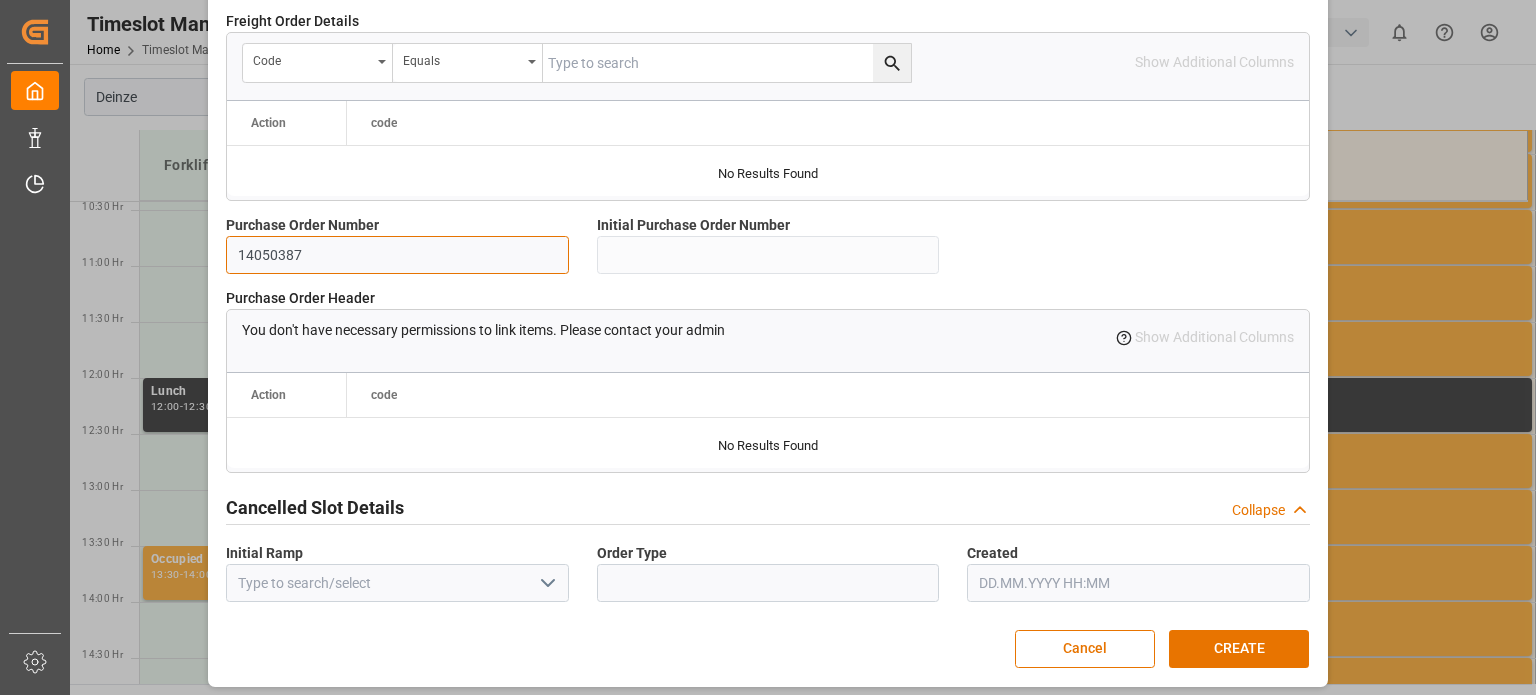 scroll, scrollTop: 1936, scrollLeft: 0, axis: vertical 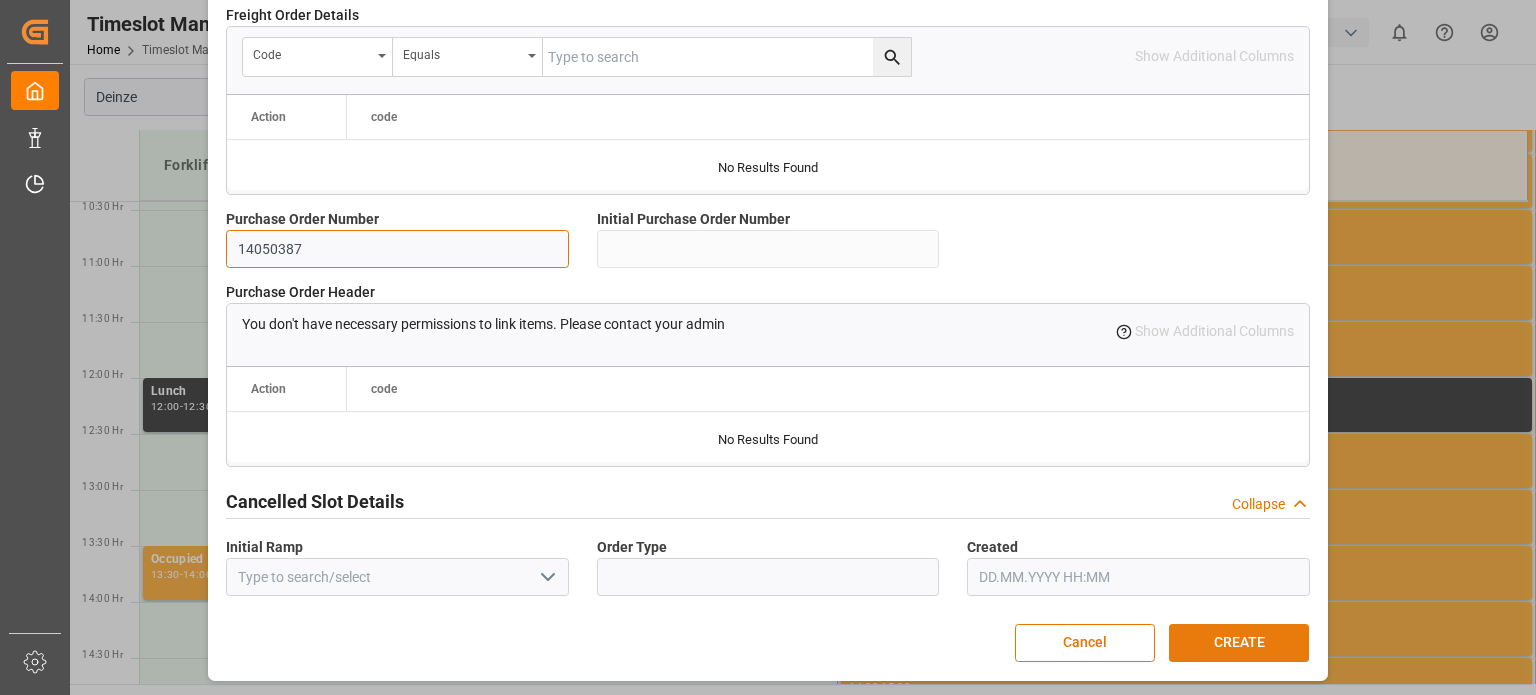 type on "14050387" 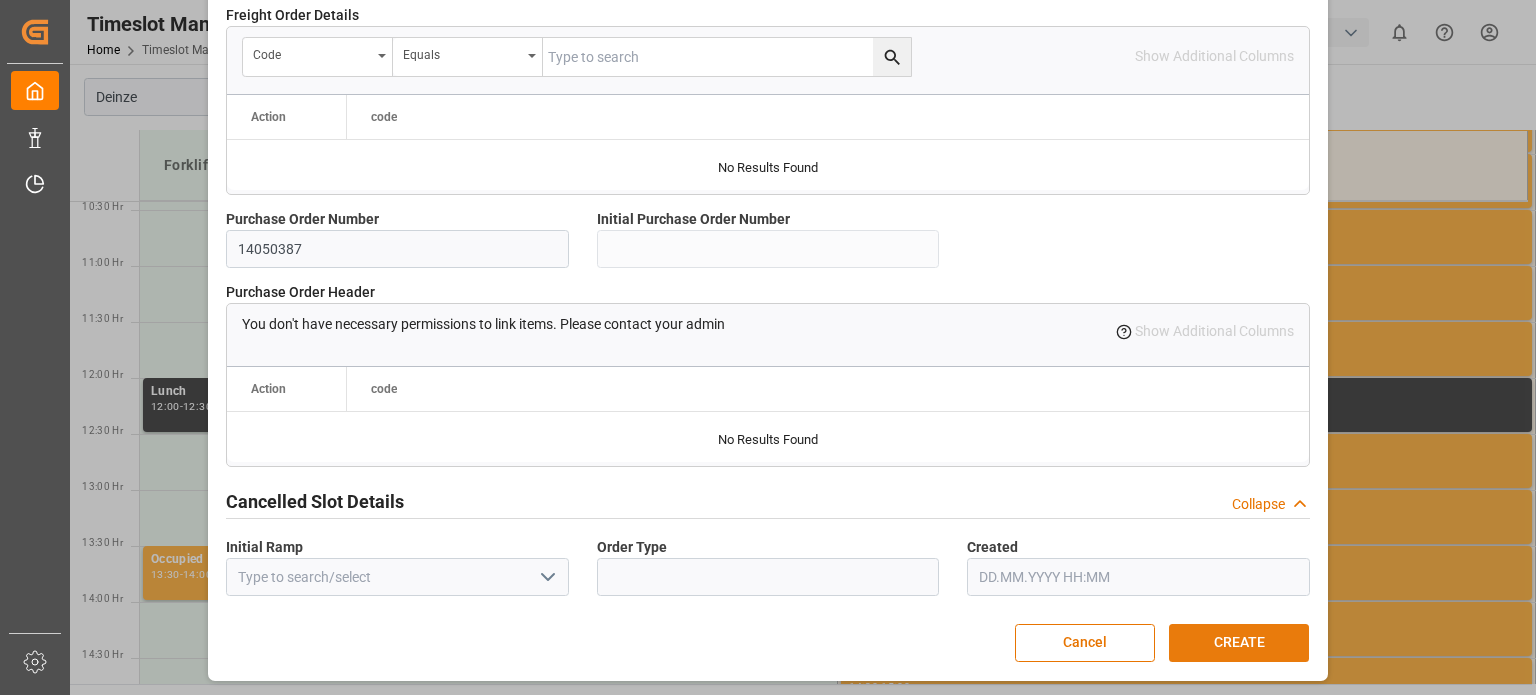 click on "CREATE" at bounding box center [1239, 643] 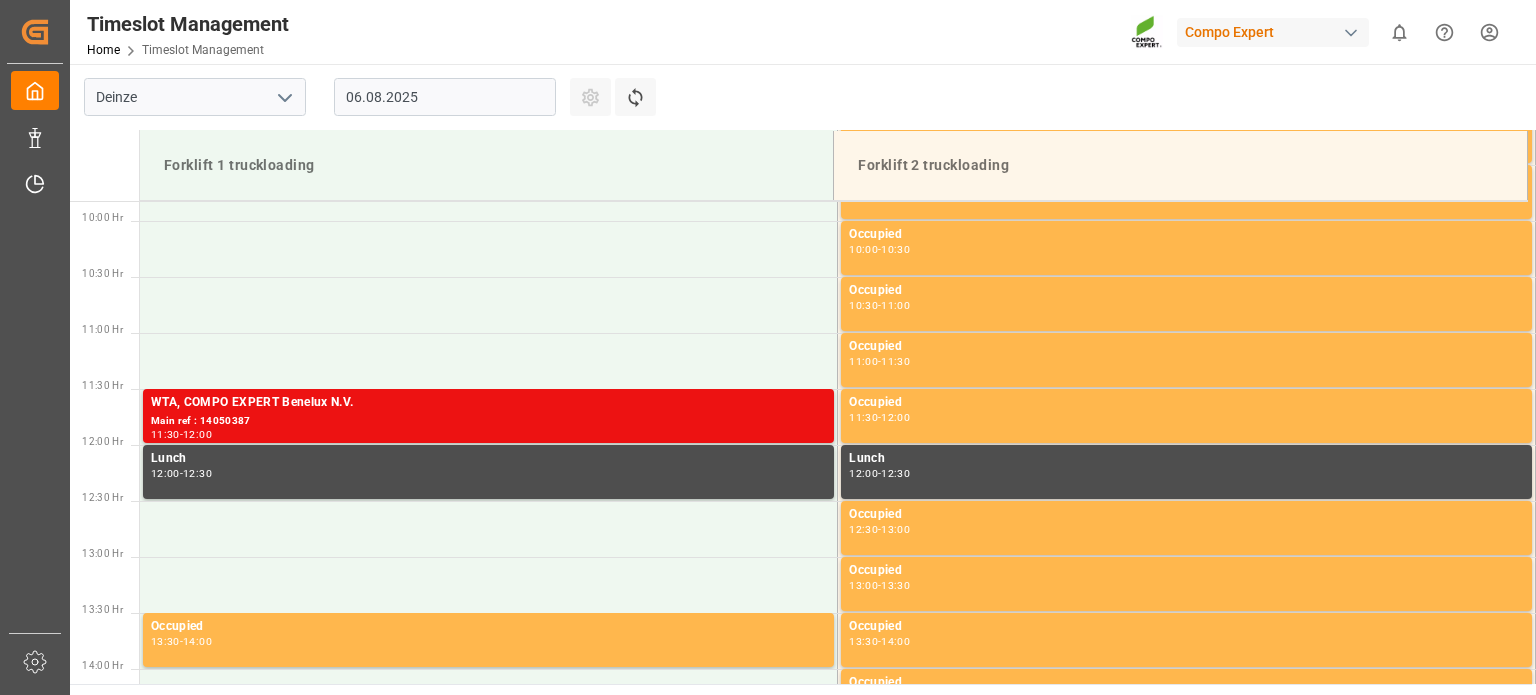 scroll, scrollTop: 1107, scrollLeft: 0, axis: vertical 